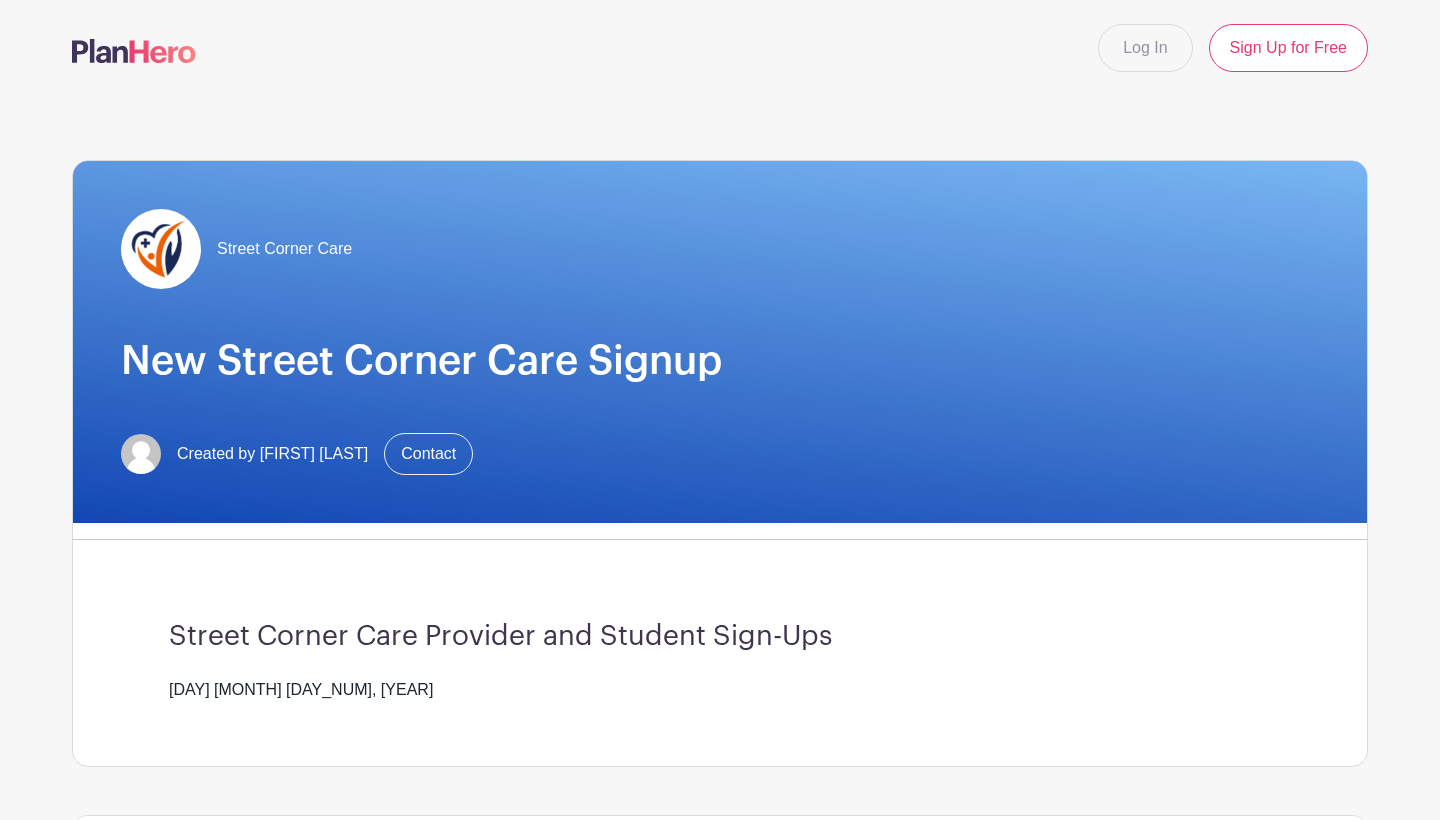 scroll, scrollTop: 0, scrollLeft: 0, axis: both 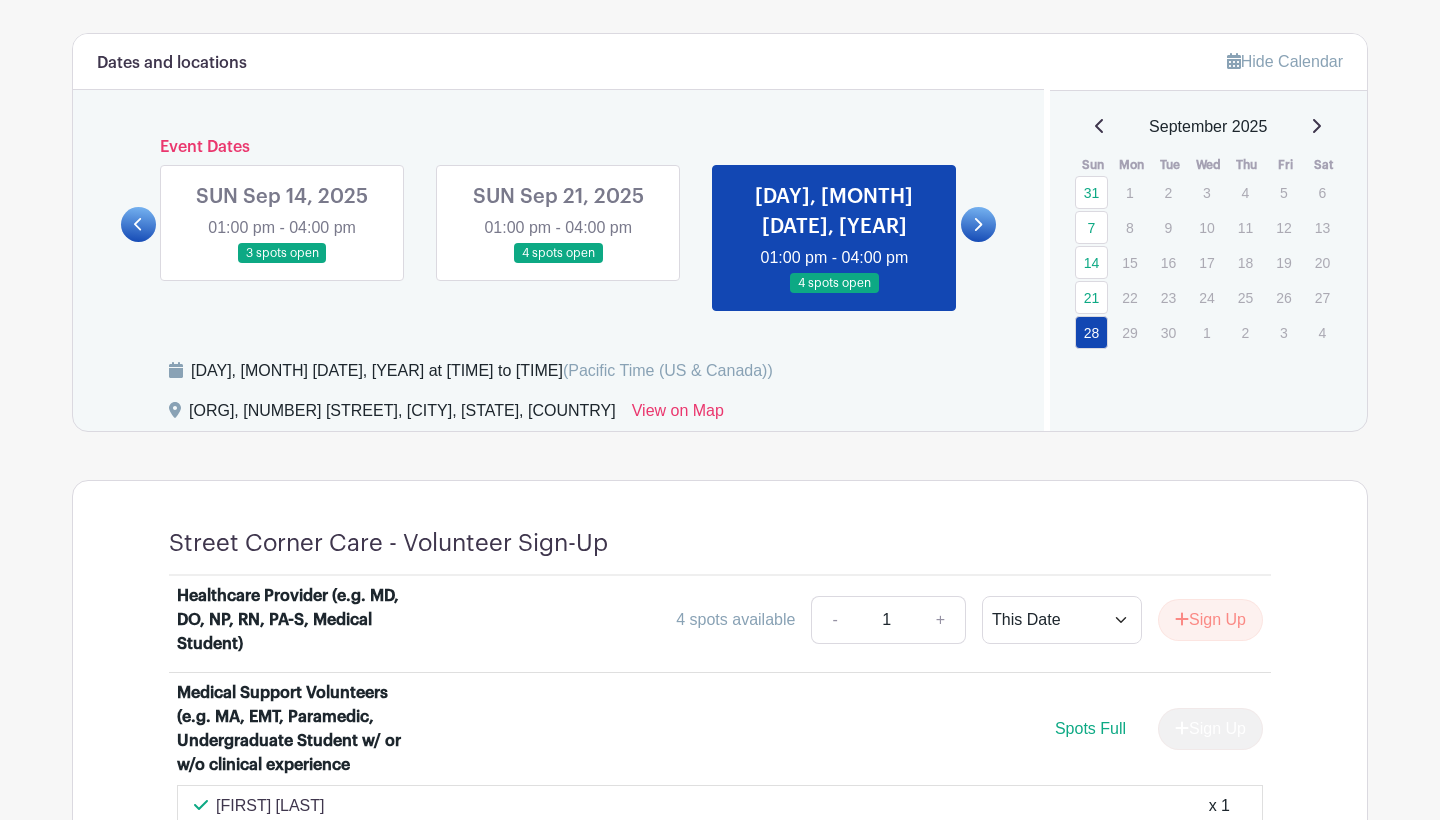 click 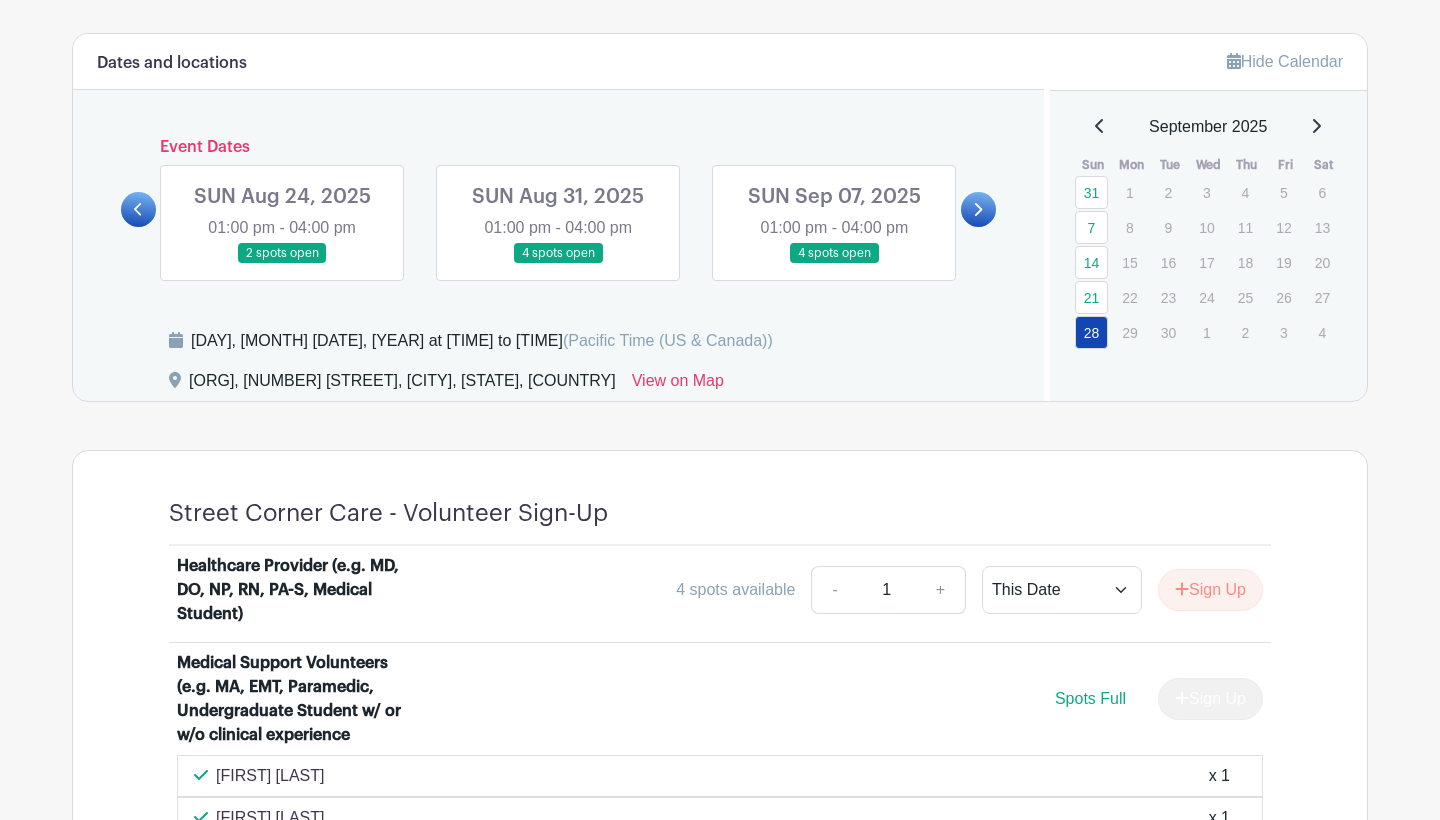 click 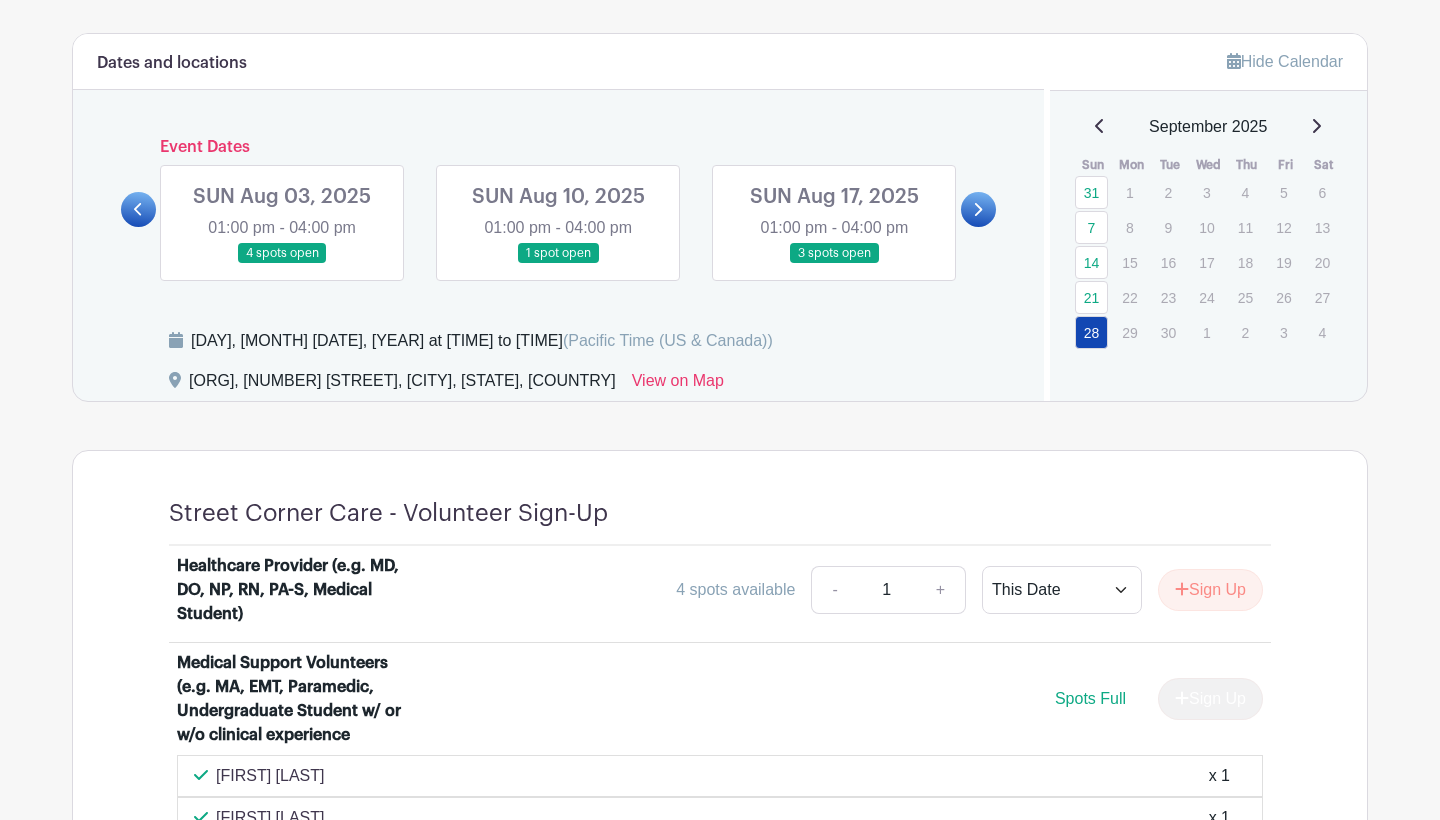 click at bounding box center (282, 264) 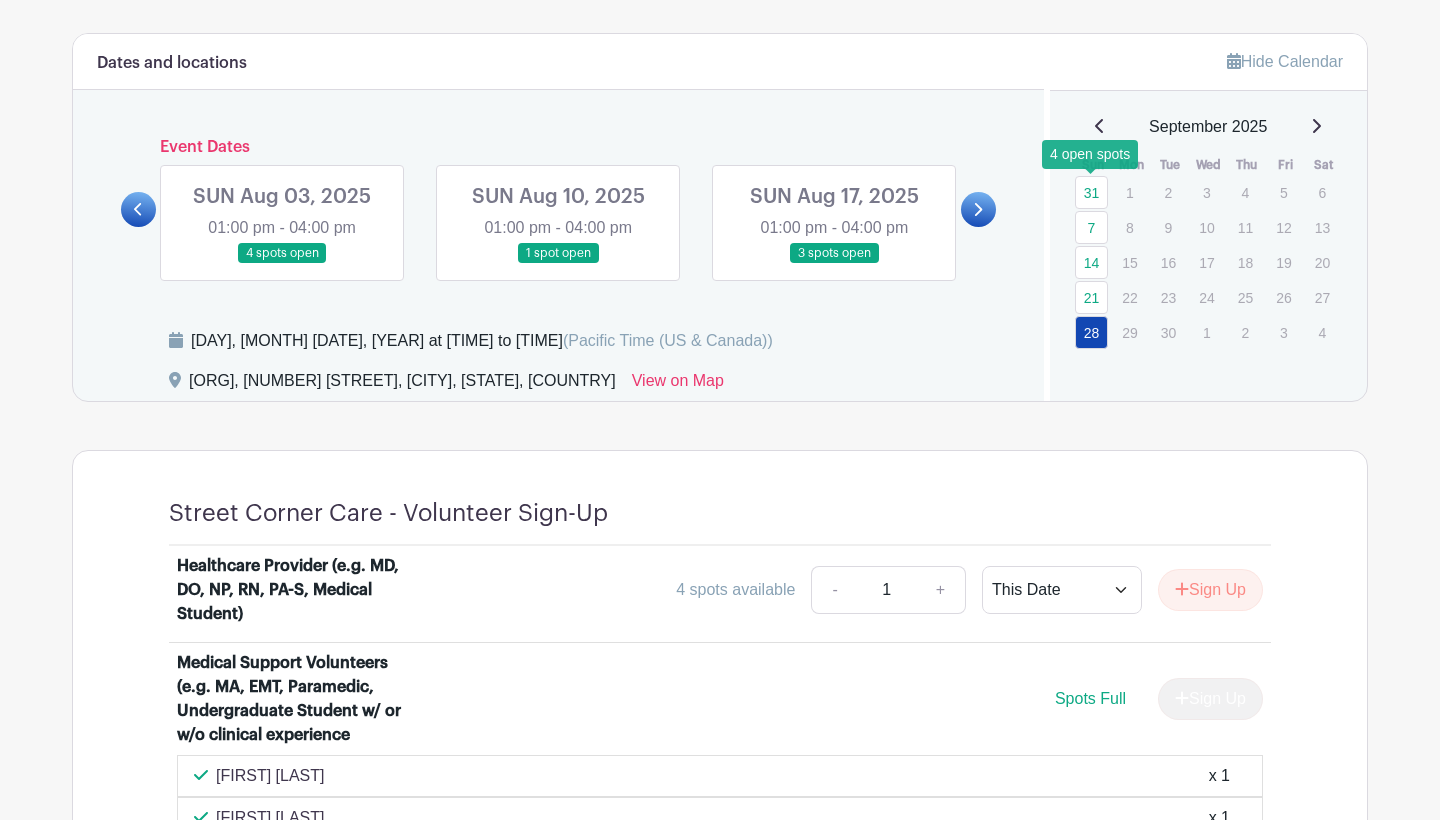 click on "31" at bounding box center (1091, 192) 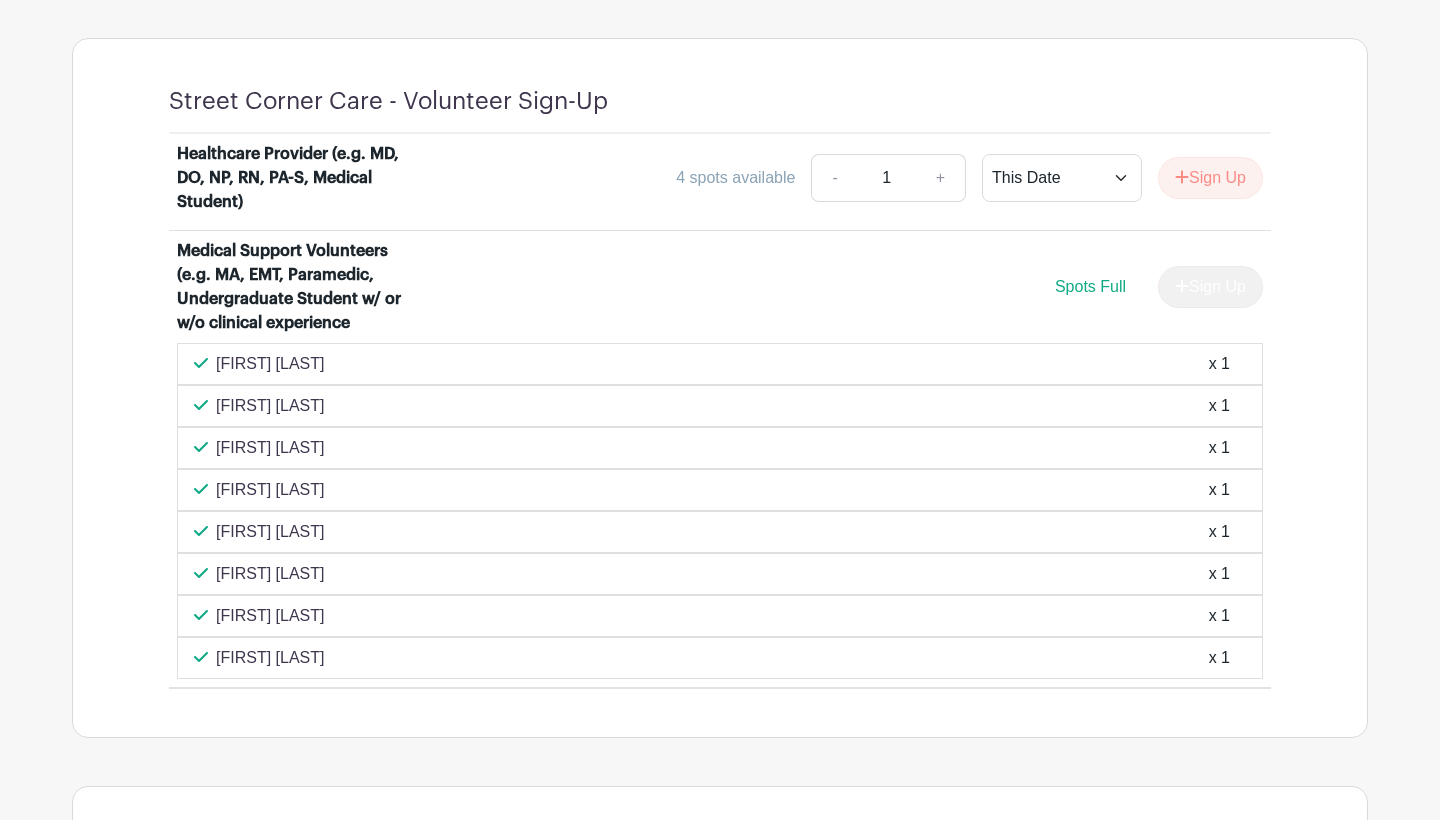 scroll, scrollTop: 1295, scrollLeft: 0, axis: vertical 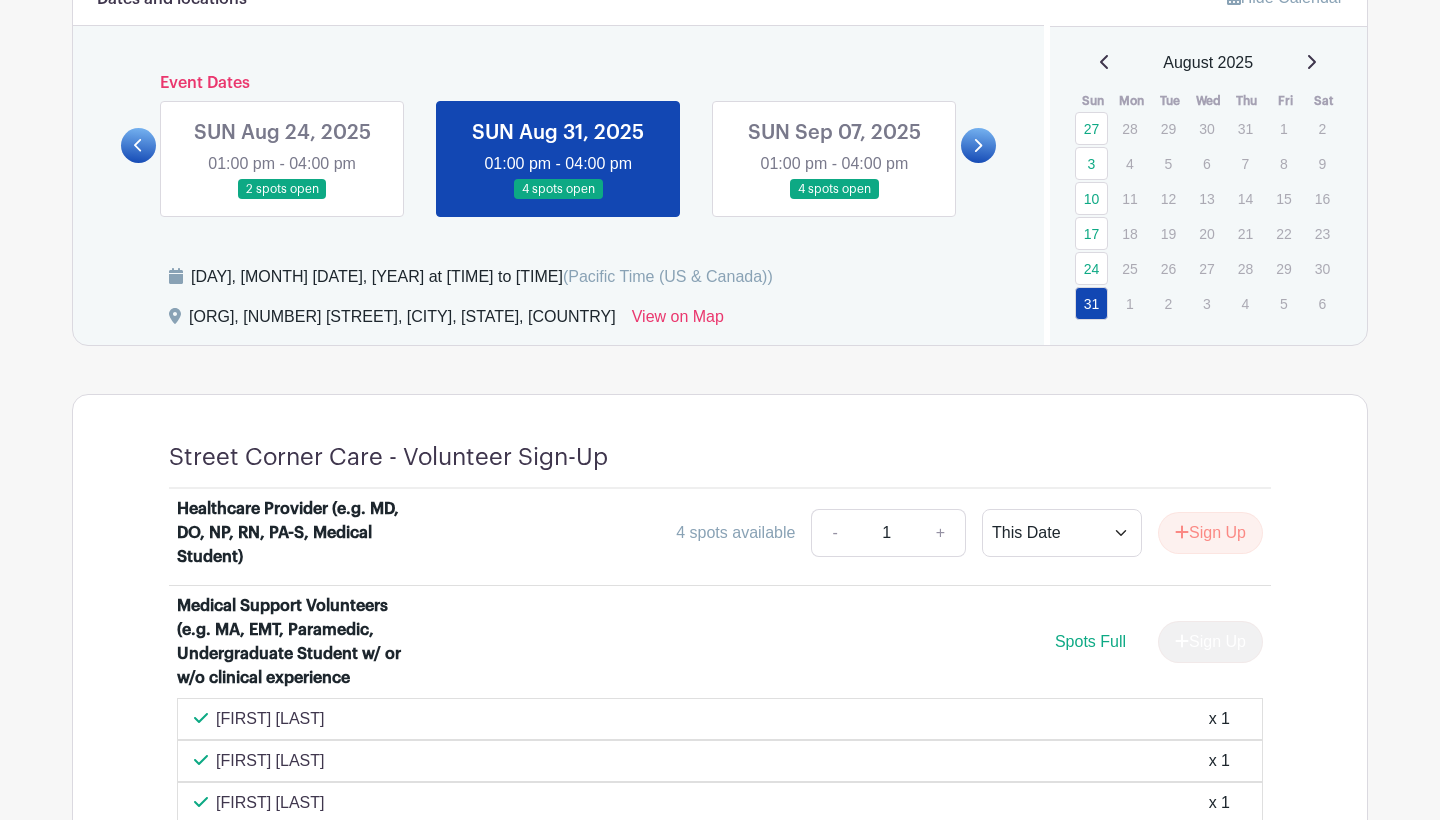 click at bounding box center (282, 200) 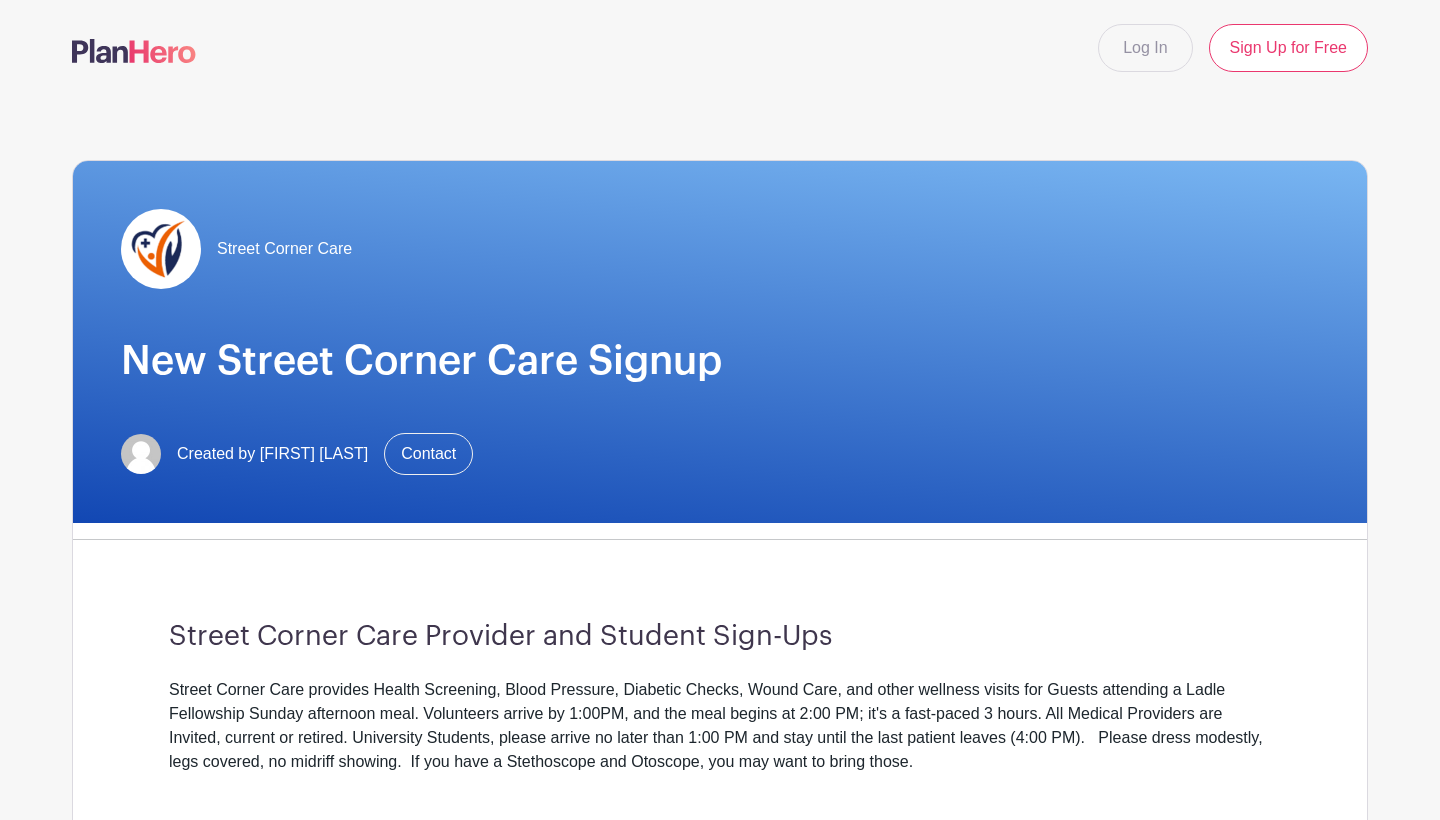 scroll, scrollTop: 131, scrollLeft: 0, axis: vertical 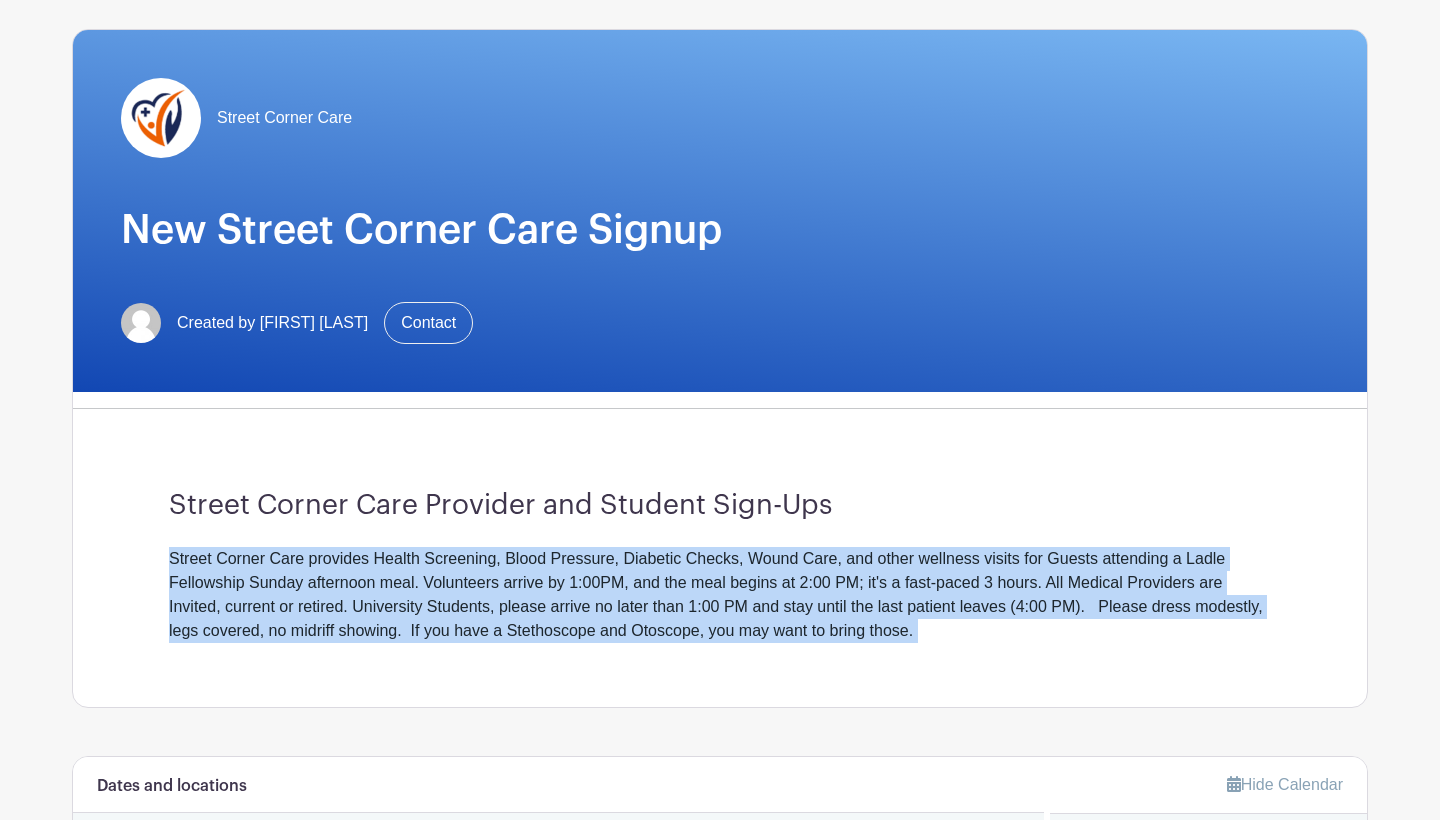 drag, startPoint x: 578, startPoint y: 535, endPoint x: 591, endPoint y: 726, distance: 191.4419 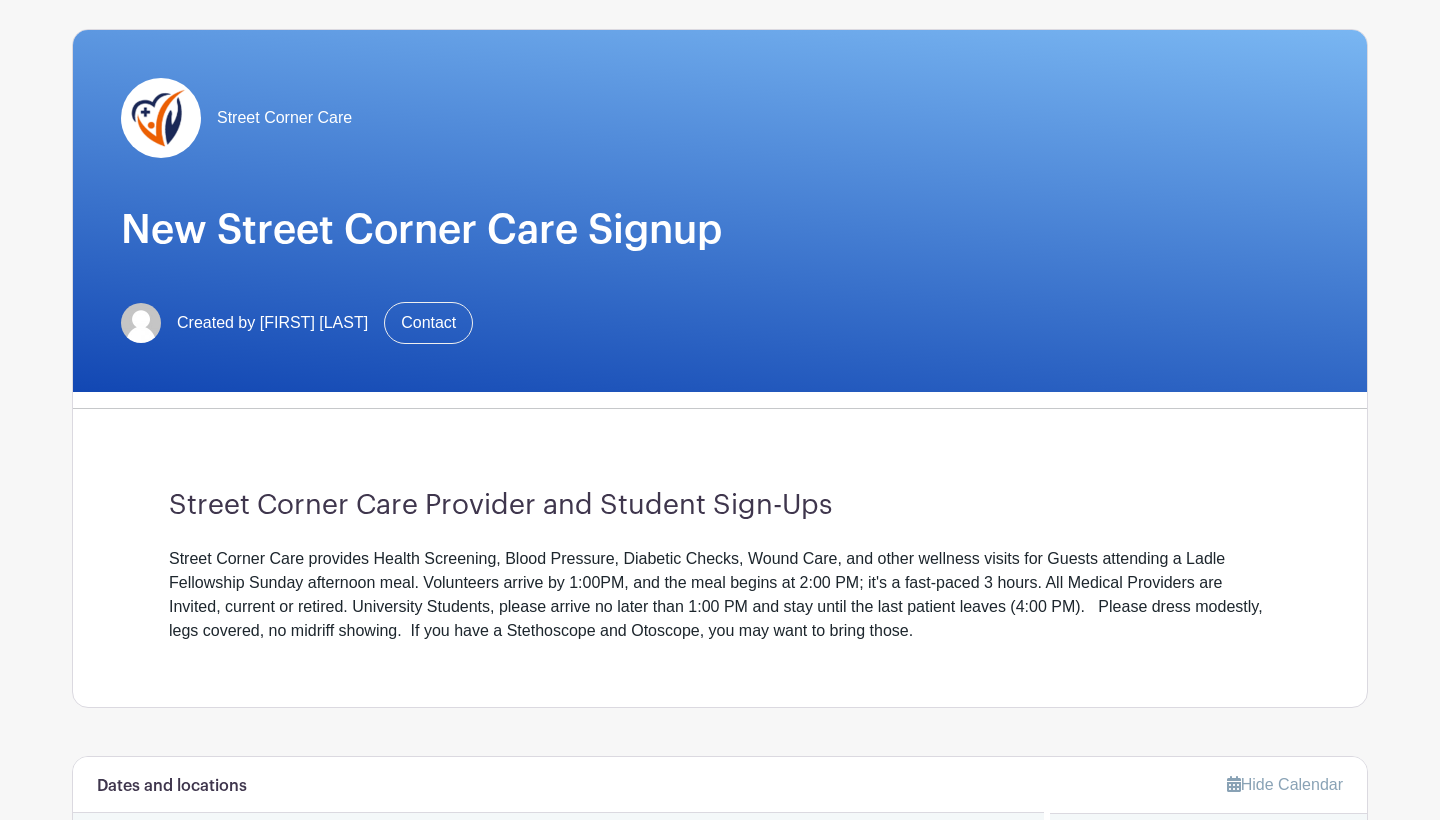 click on "Street Corner Care Provider and Student Sign-Ups
Street Corner Care provides Health Screening, Blood Pressure, Diabetic Checks, Wound Care, and other wellness visits for Guests attending a Ladle Fellowship Sunday afternoon meal. Volunteers arrive by 1:00PM, and the meal begins at 2:00 PM; it's a fast-paced 3 hours. All Medical Providers are Invited, current or retired. University Students, please arrive no later than 1:00 PM and stay until the last patient leaves (4:00 PM).   Please dress modestly, legs covered, no midriff showing.  If you have a Stethoscope and Otoscope, you may want to bring those." at bounding box center (720, 566) 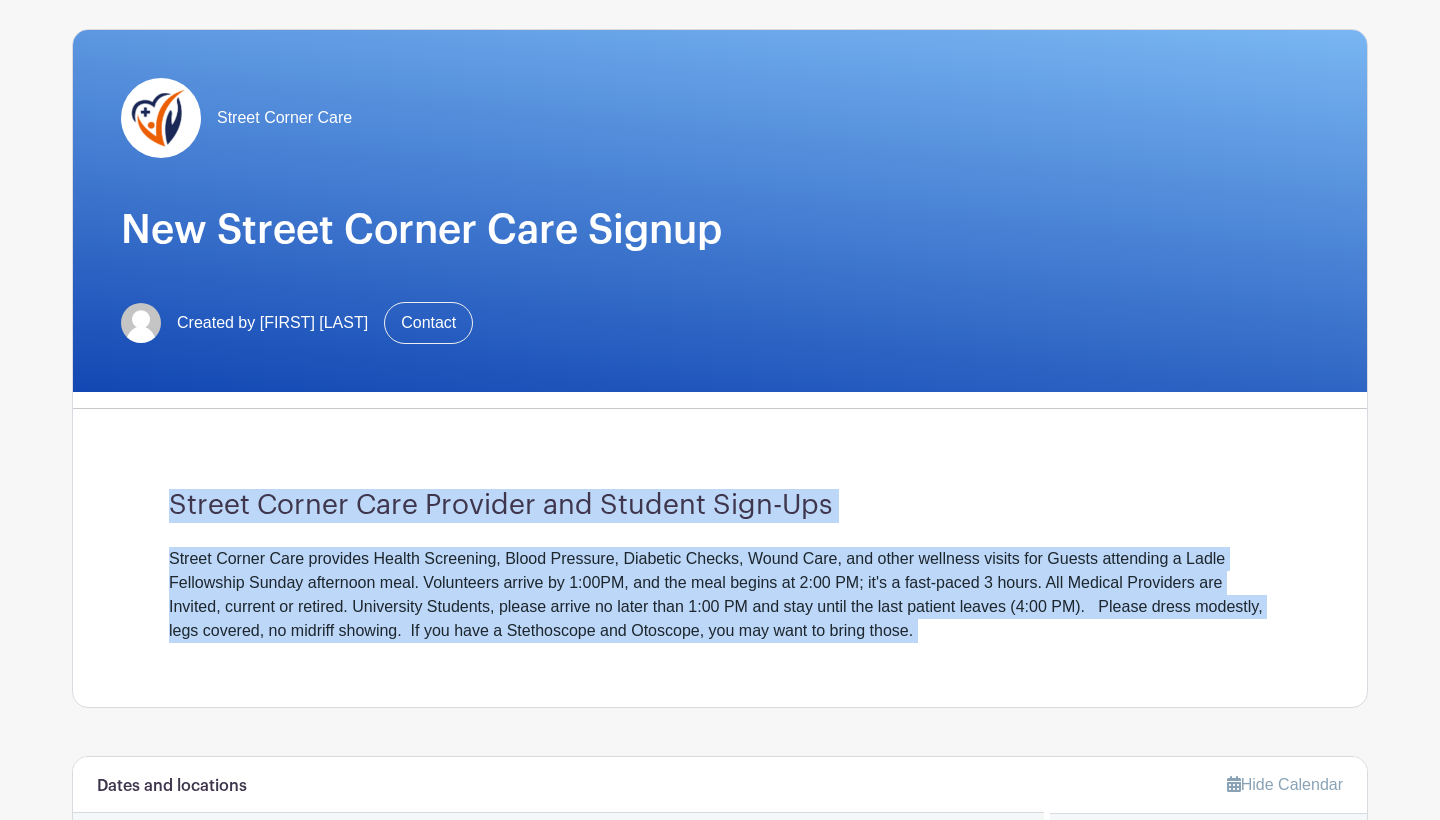 drag, startPoint x: 588, startPoint y: 656, endPoint x: 561, endPoint y: 513, distance: 145.52663 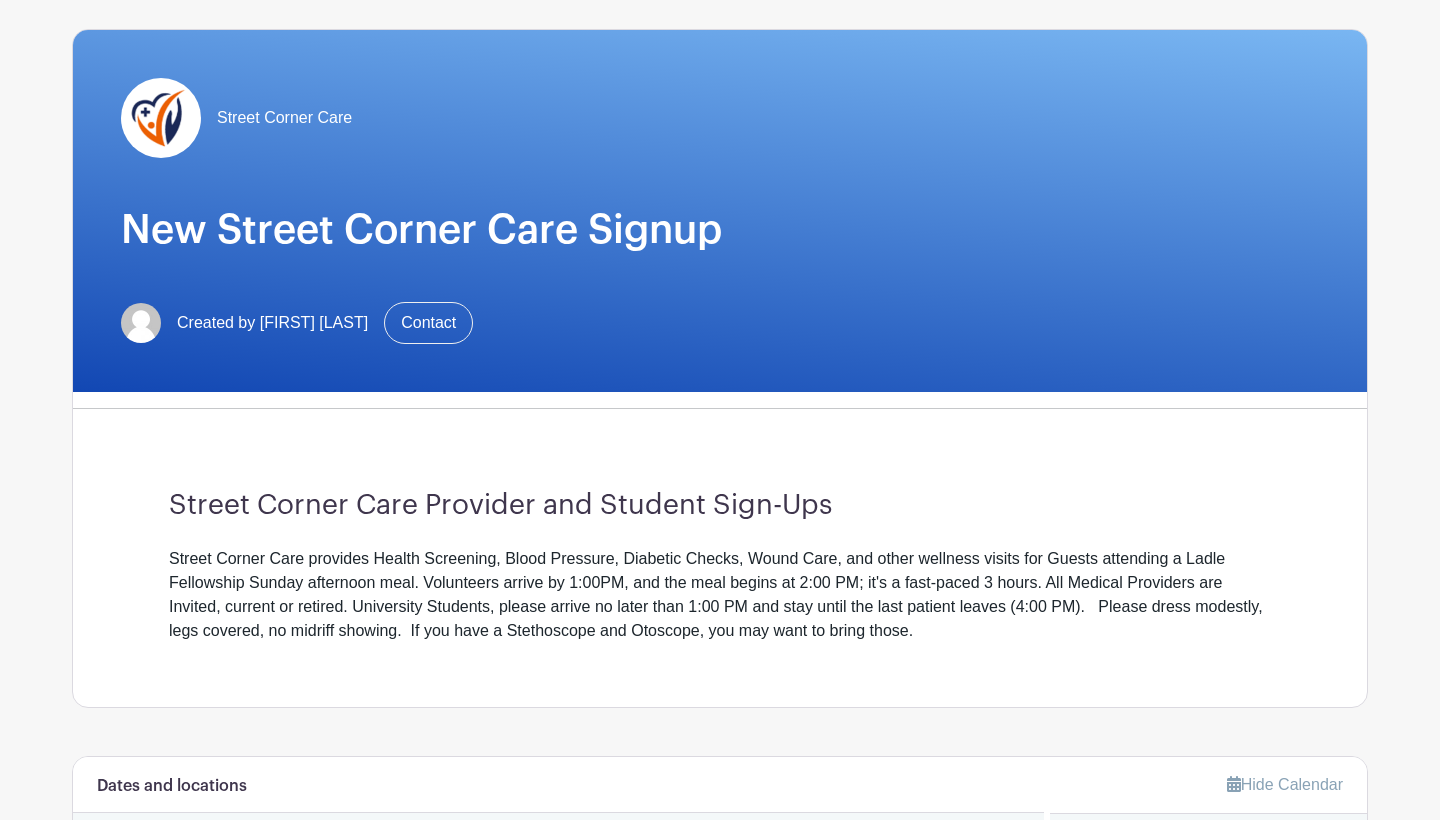 click on "Street Corner Care Provider and Student Sign-Ups
Street Corner Care provides Health Screening, Blood Pressure, Diabetic Checks, Wound Care, and other wellness visits for Guests attending a Ladle Fellowship Sunday afternoon meal. Volunteers arrive by 1:00PM, and the meal begins at 2:00 PM; it's a fast-paced 3 hours. All Medical Providers are Invited, current or retired. University Students, please arrive no later than 1:00 PM and stay until the last patient leaves (4:00 PM).   Please dress modestly, legs covered, no midriff showing.  If you have a Stethoscope and Otoscope, you may want to bring those." at bounding box center [720, 566] 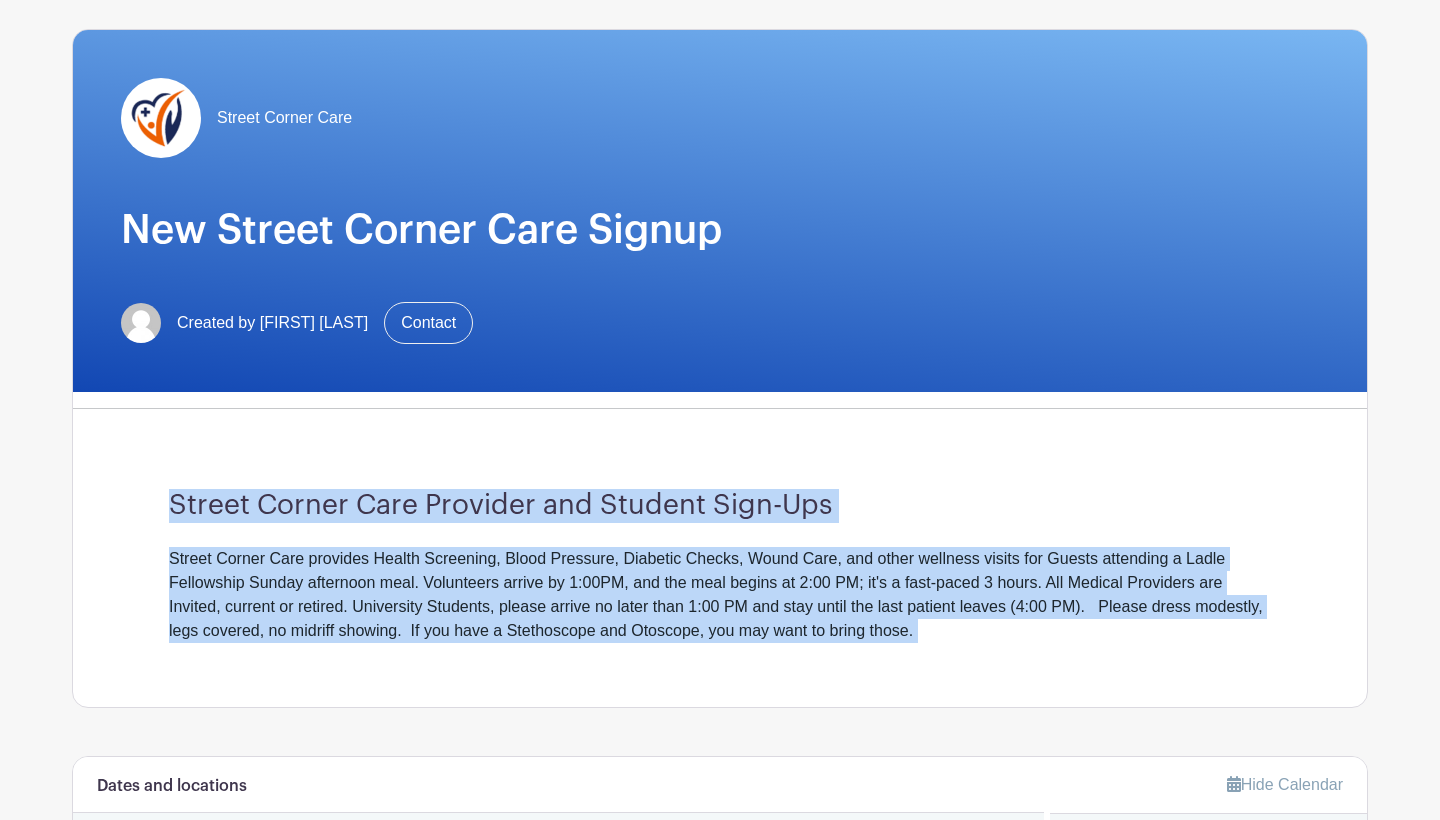 drag, startPoint x: 586, startPoint y: 668, endPoint x: 565, endPoint y: 449, distance: 220.00455 